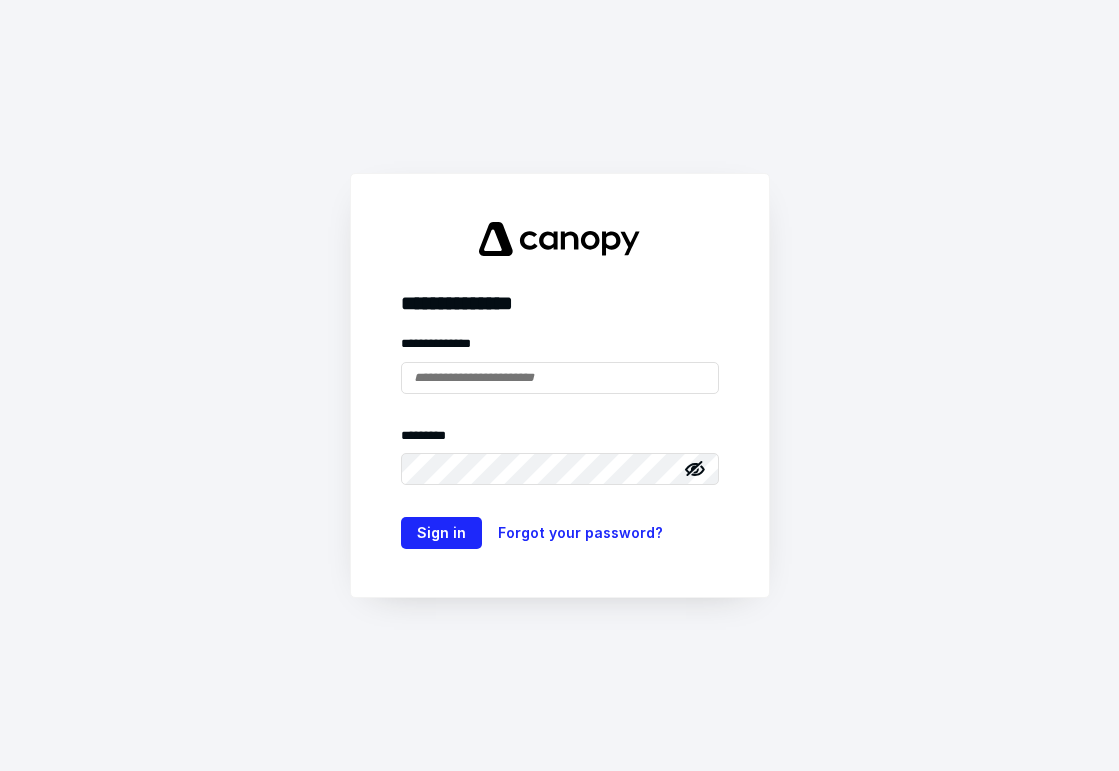 scroll, scrollTop: 0, scrollLeft: 0, axis: both 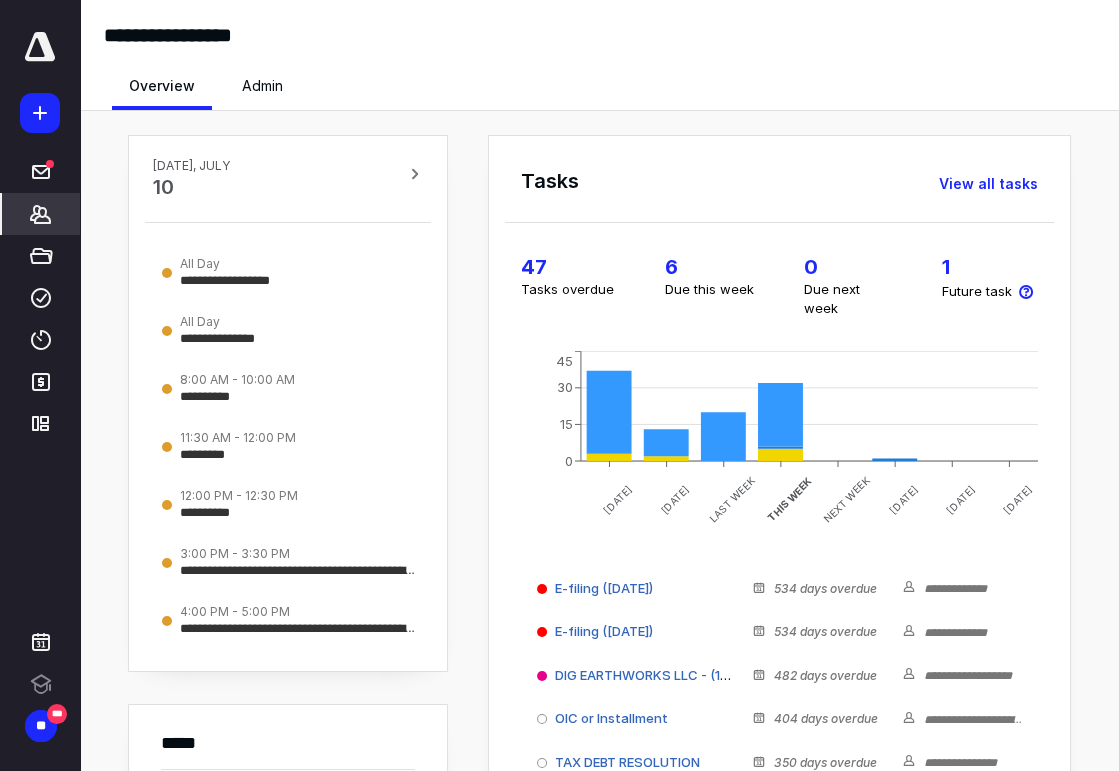 click on "*******" at bounding box center (41, 214) 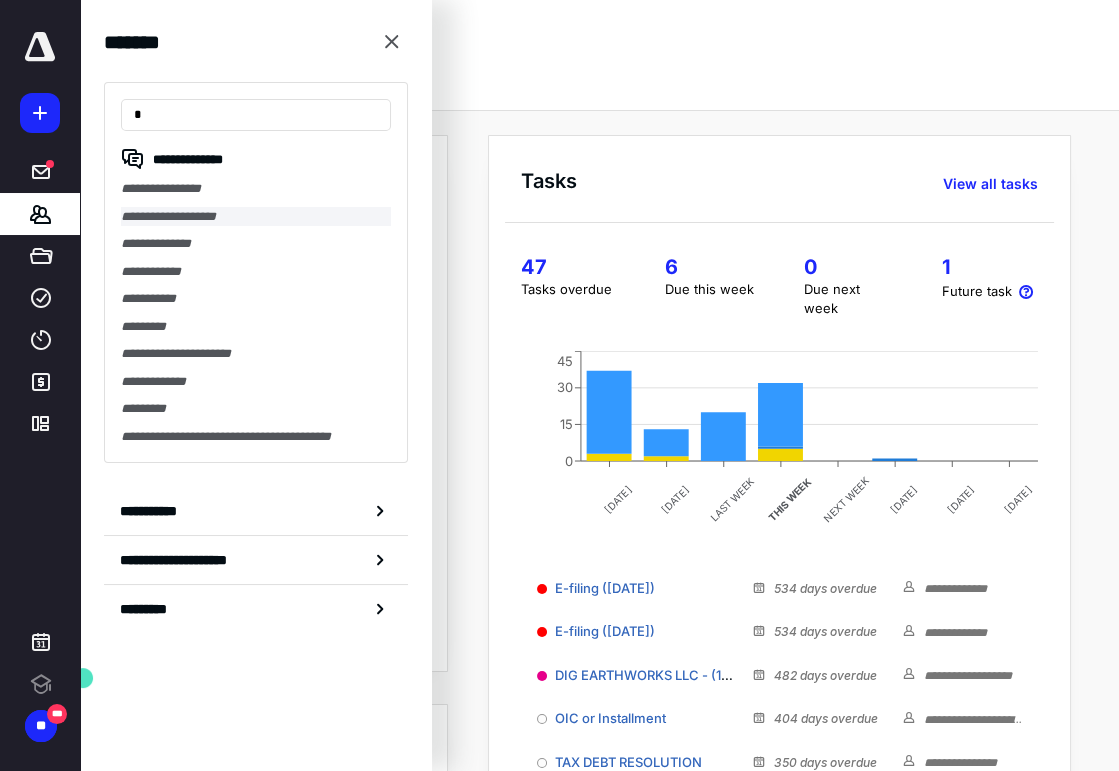 scroll, scrollTop: 0, scrollLeft: 0, axis: both 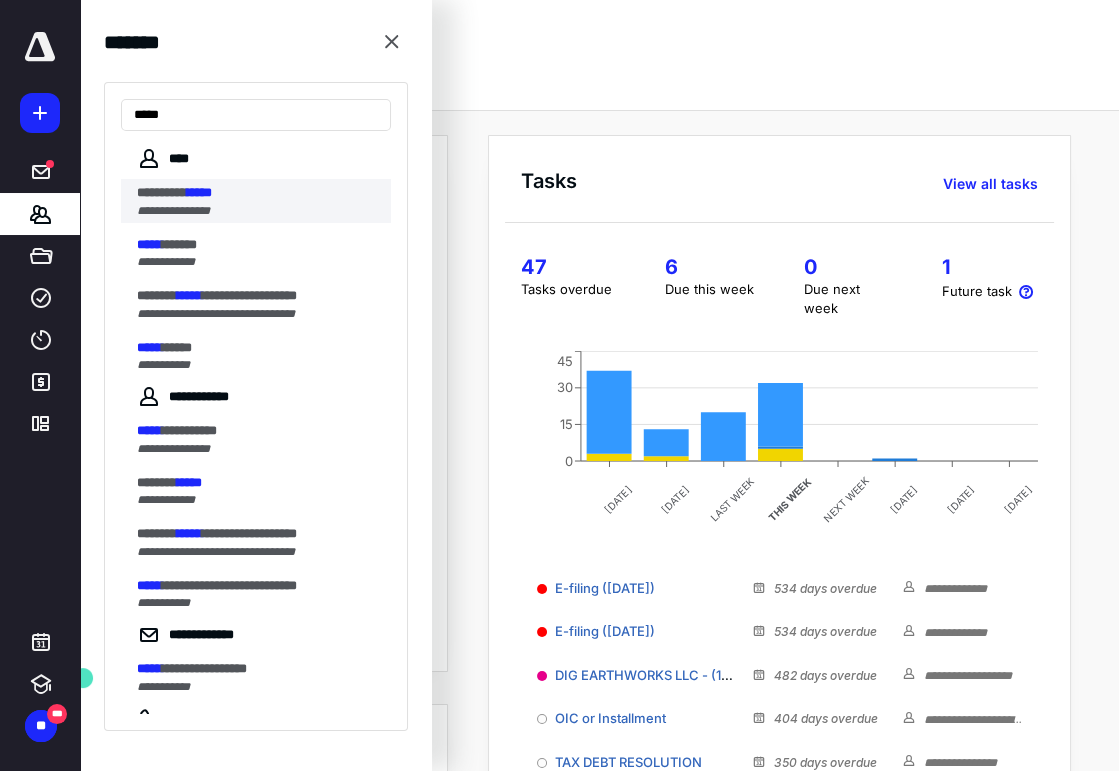 type on "*****" 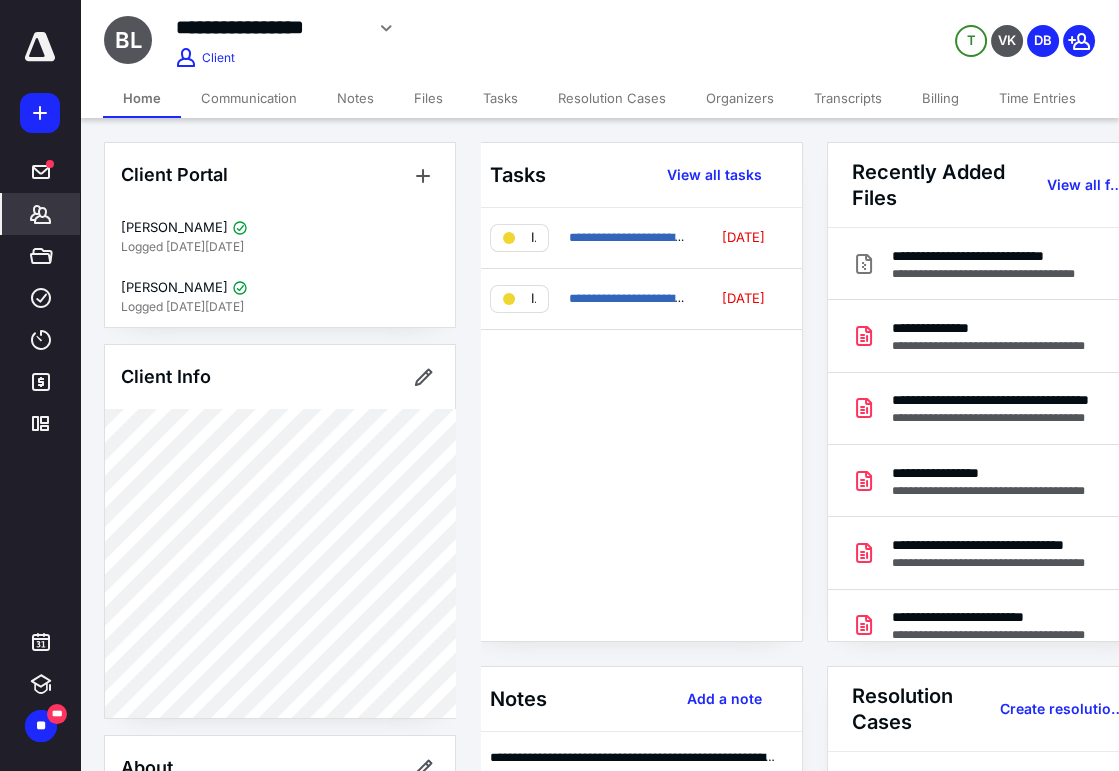 scroll, scrollTop: 0, scrollLeft: 2, axis: horizontal 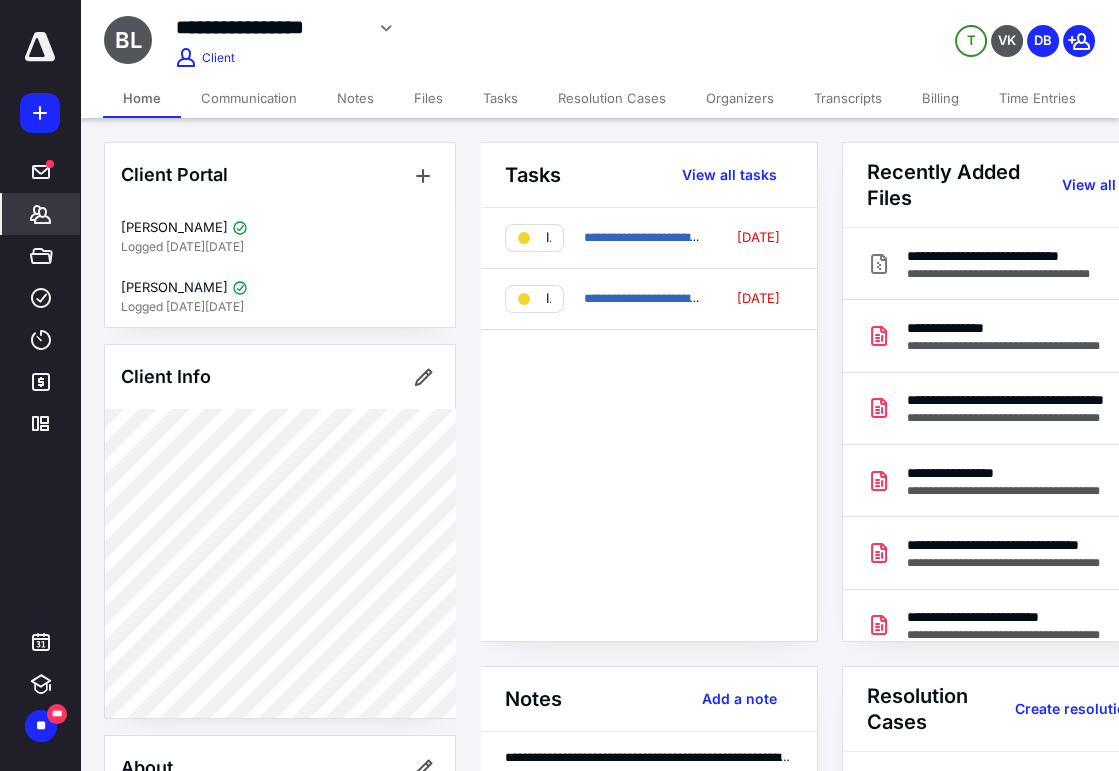 click on "Organizers" at bounding box center (740, 98) 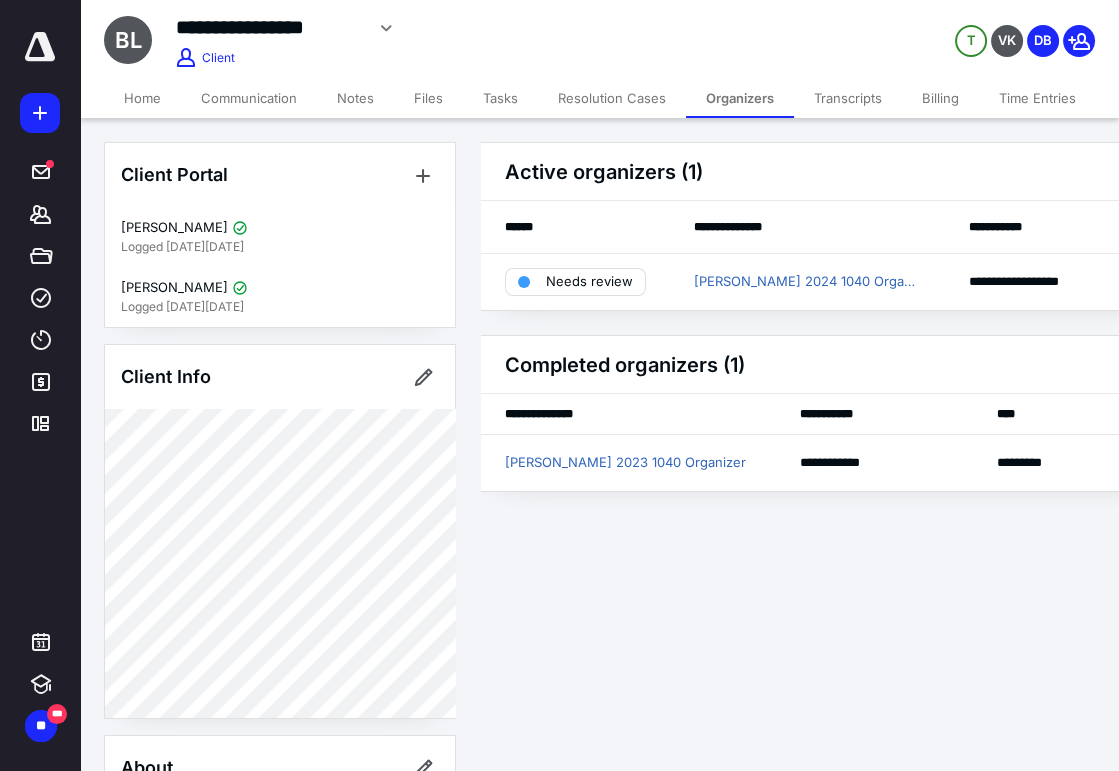 click on "Tasks" at bounding box center (500, 98) 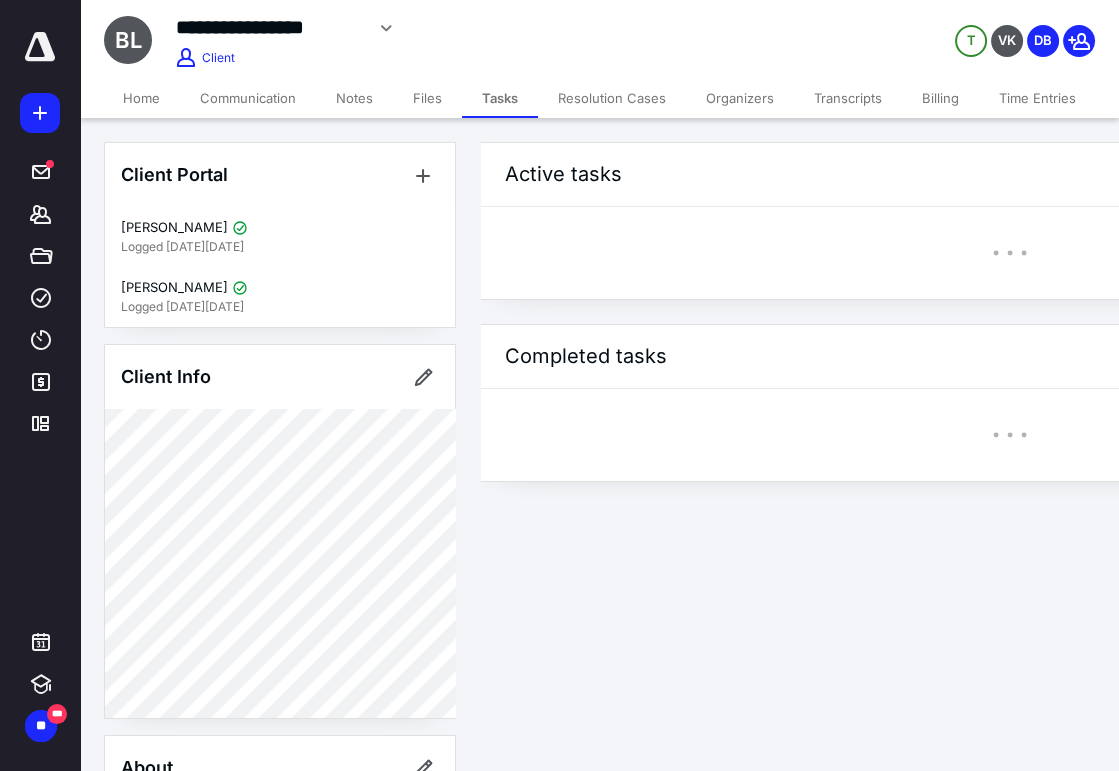 scroll, scrollTop: 0, scrollLeft: 0, axis: both 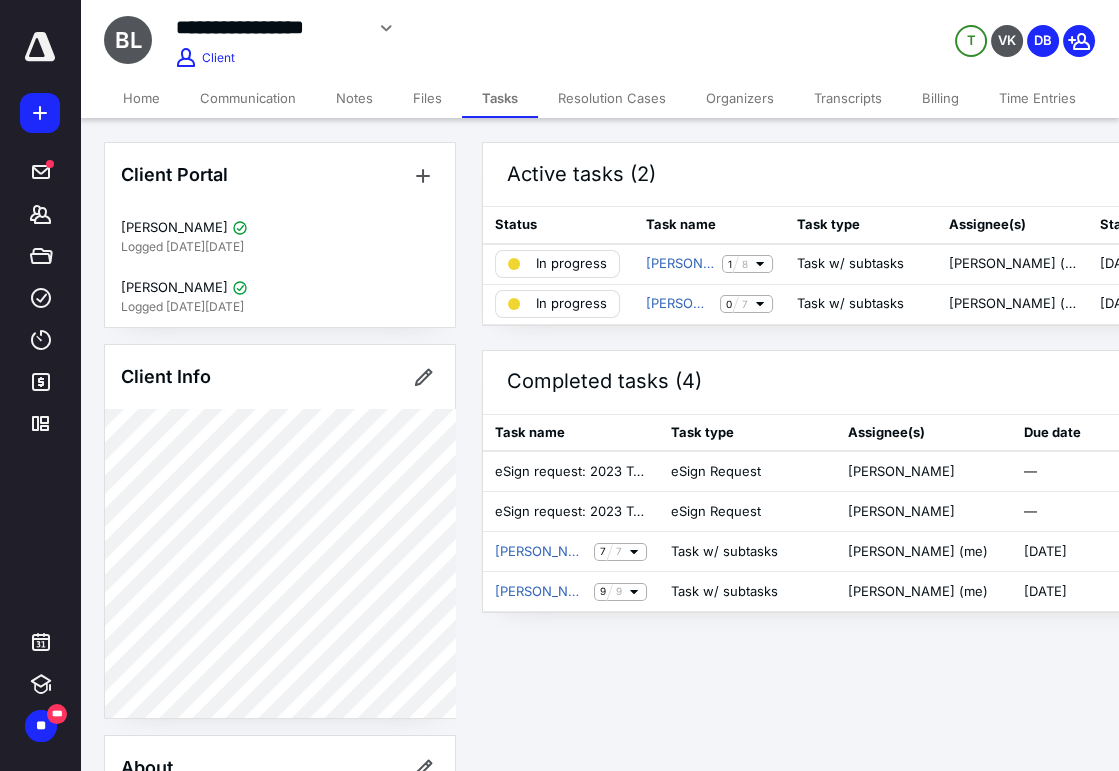 click on "Files" at bounding box center (427, 98) 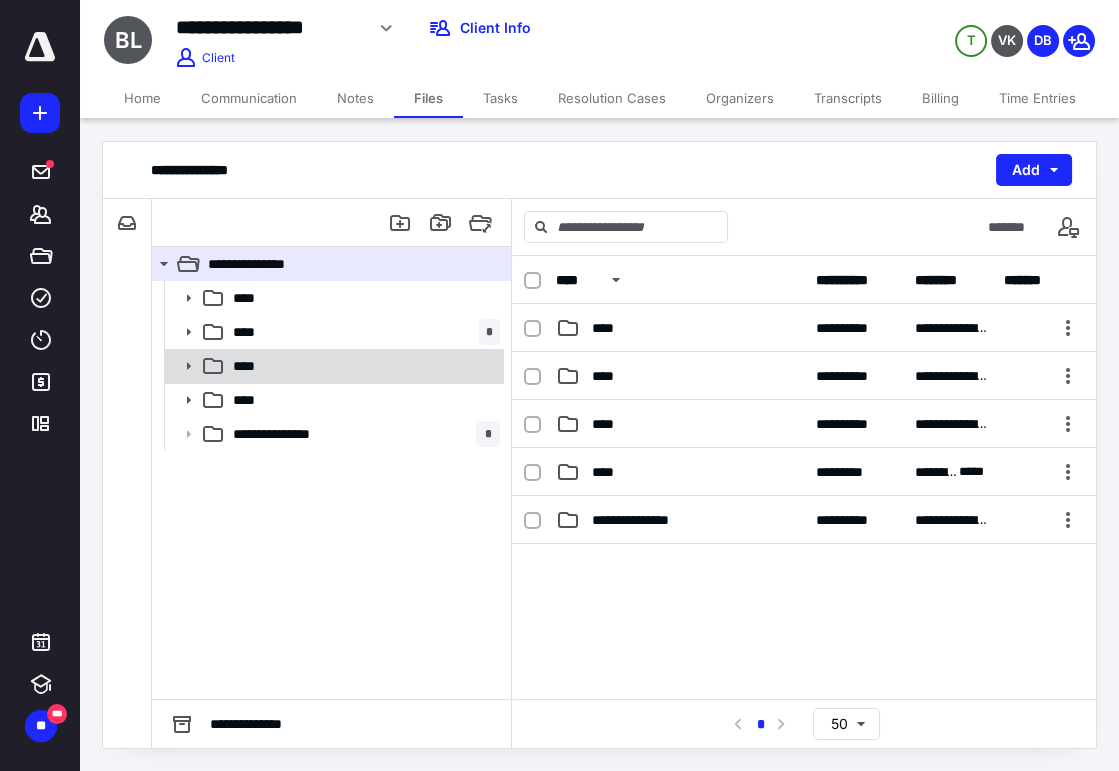 click 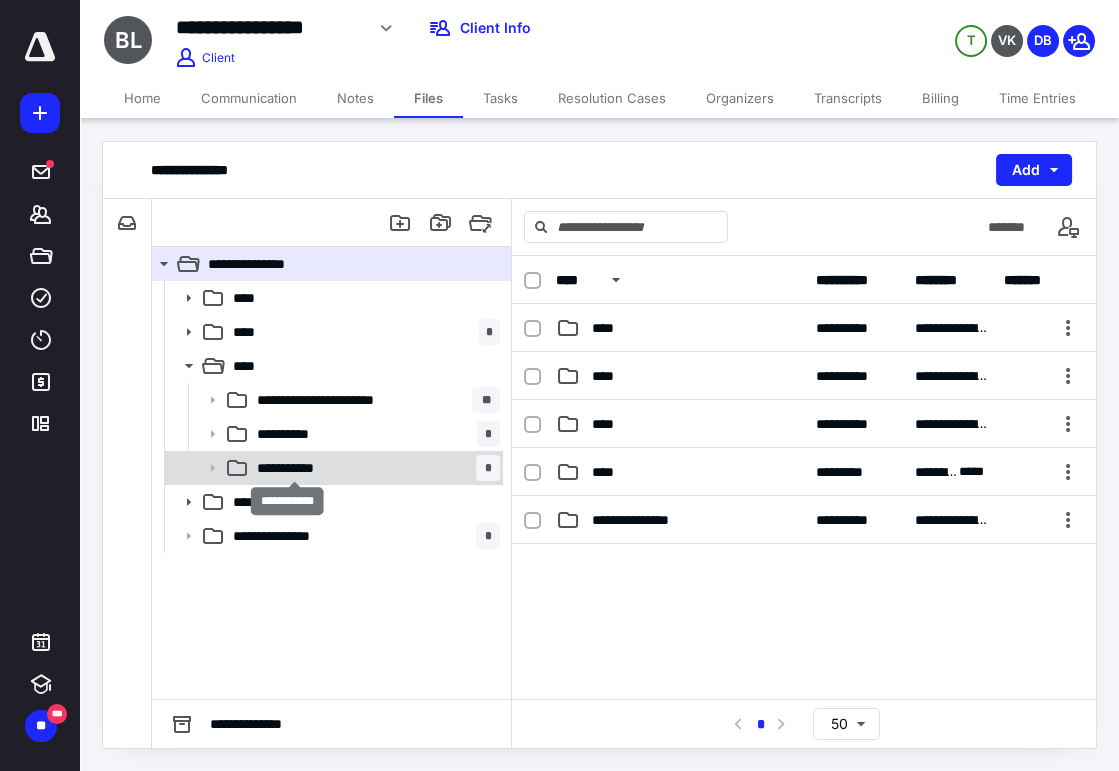 click on "**********" at bounding box center (296, 468) 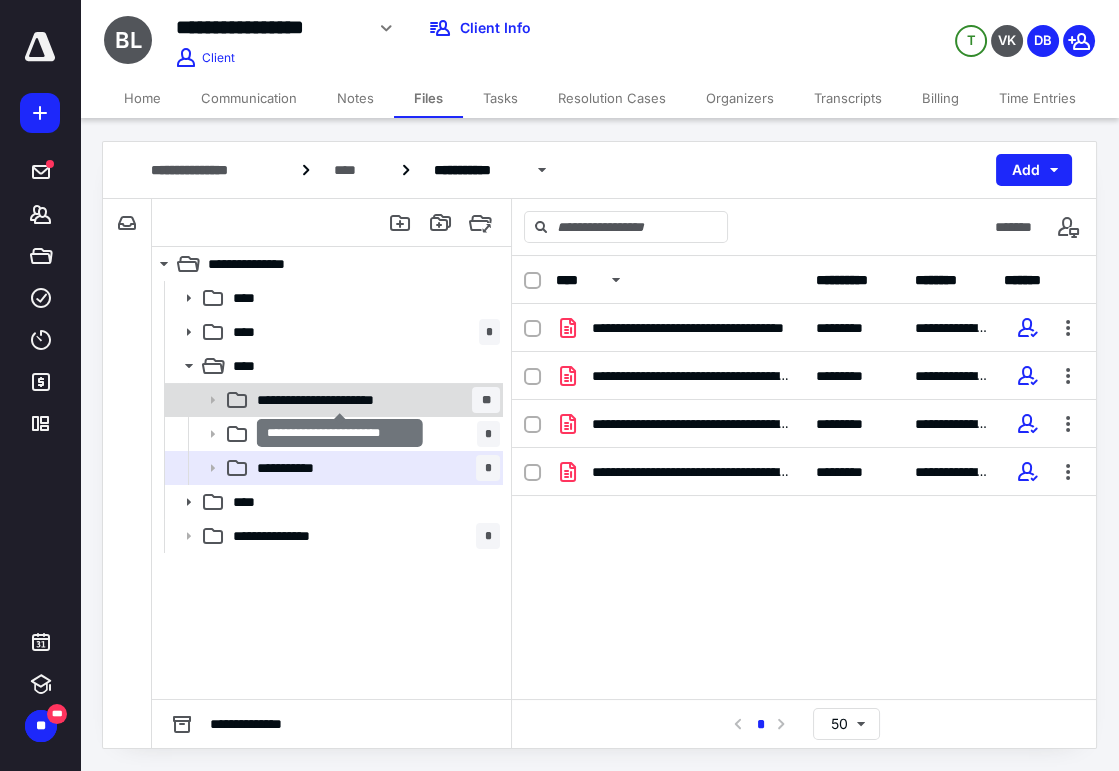 click on "**********" at bounding box center (341, 400) 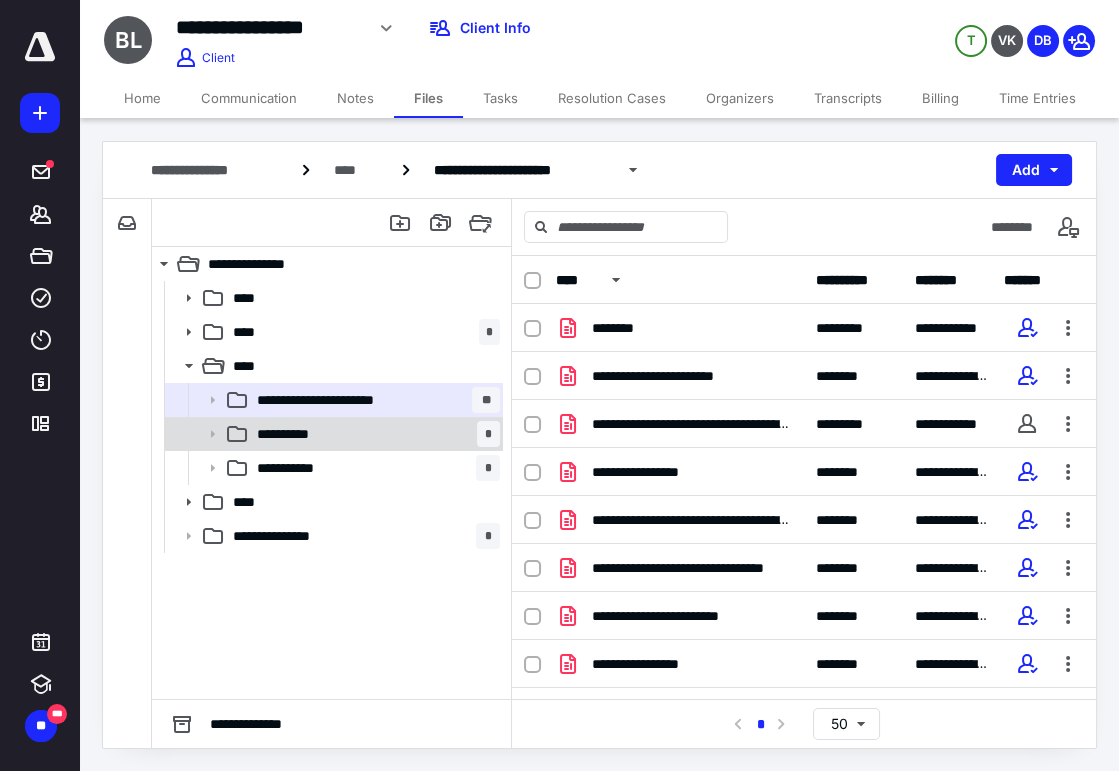 click on "**********" at bounding box center (374, 434) 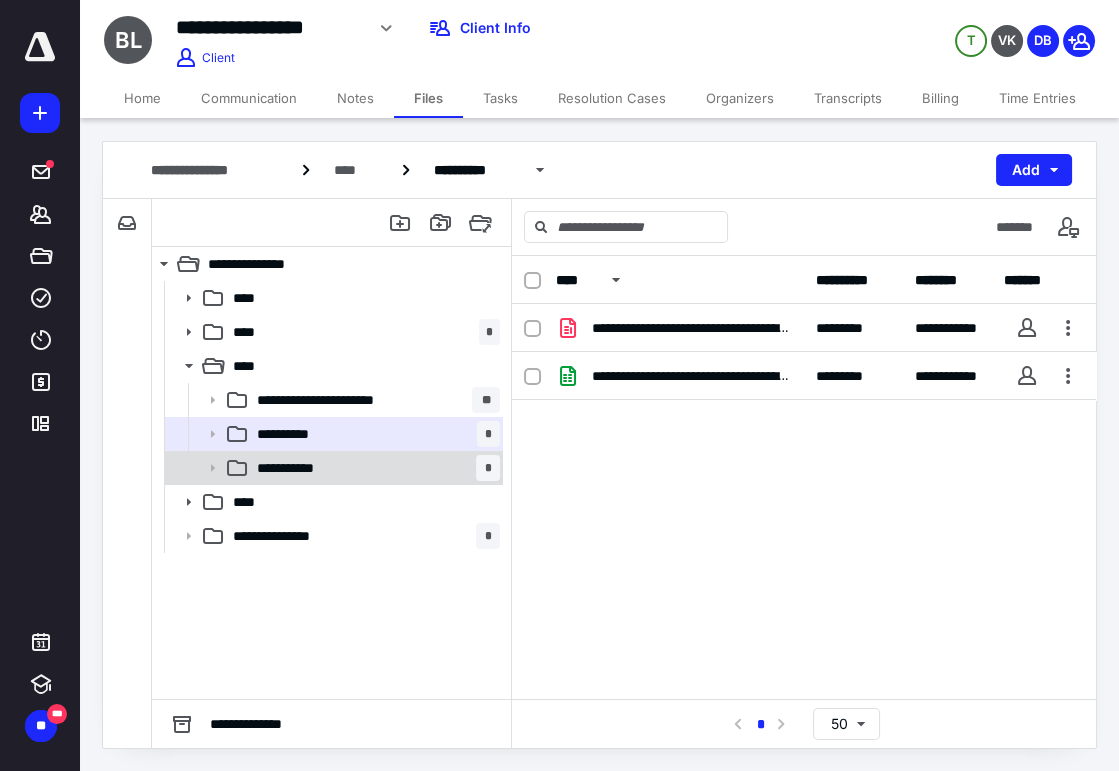 click on "**********" at bounding box center [374, 468] 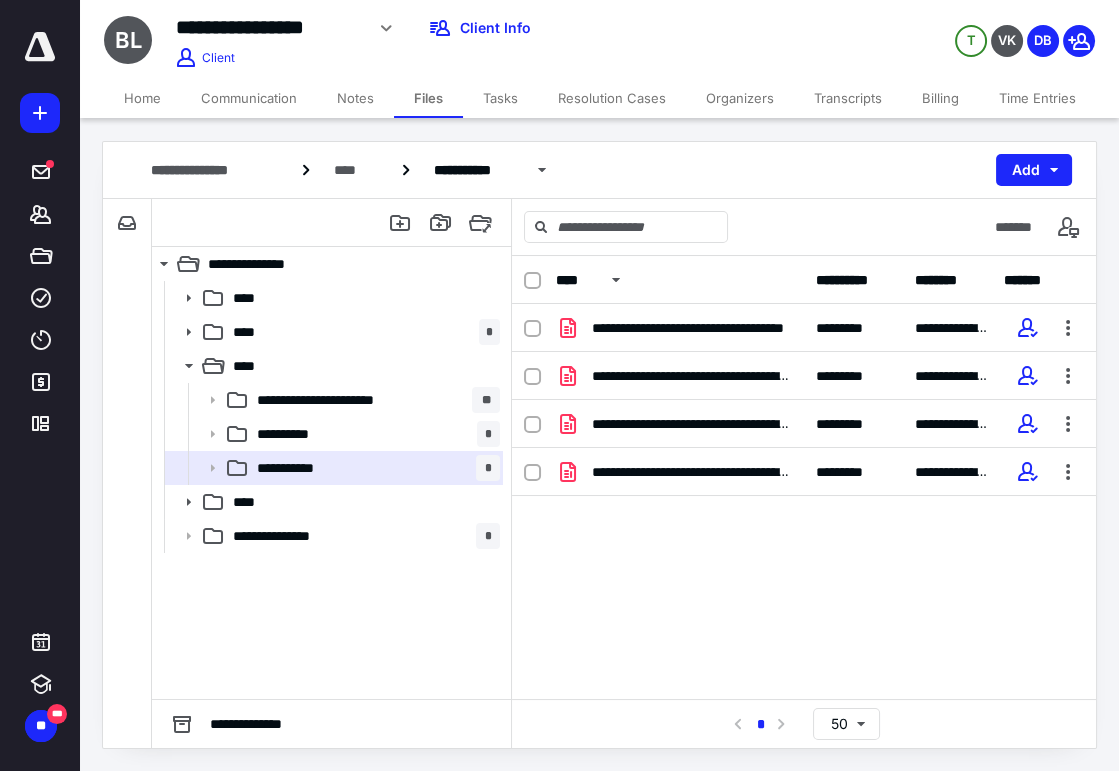 click on "Billing" at bounding box center (940, 98) 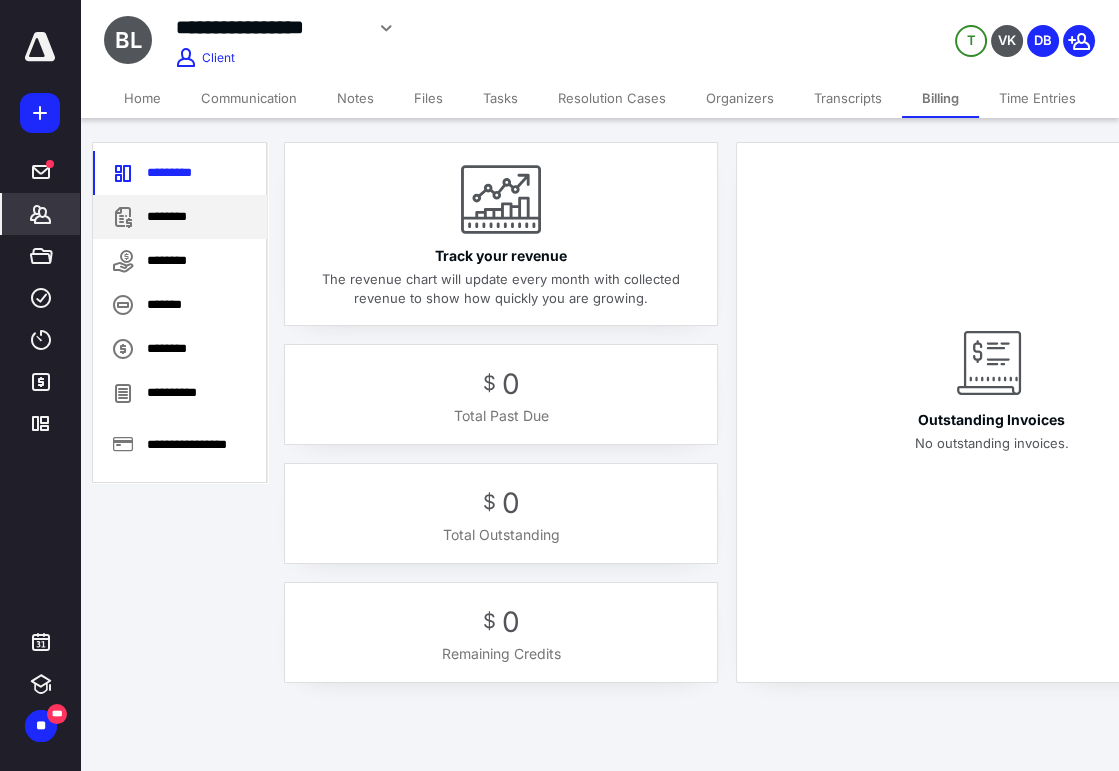 click on "********" at bounding box center [180, 217] 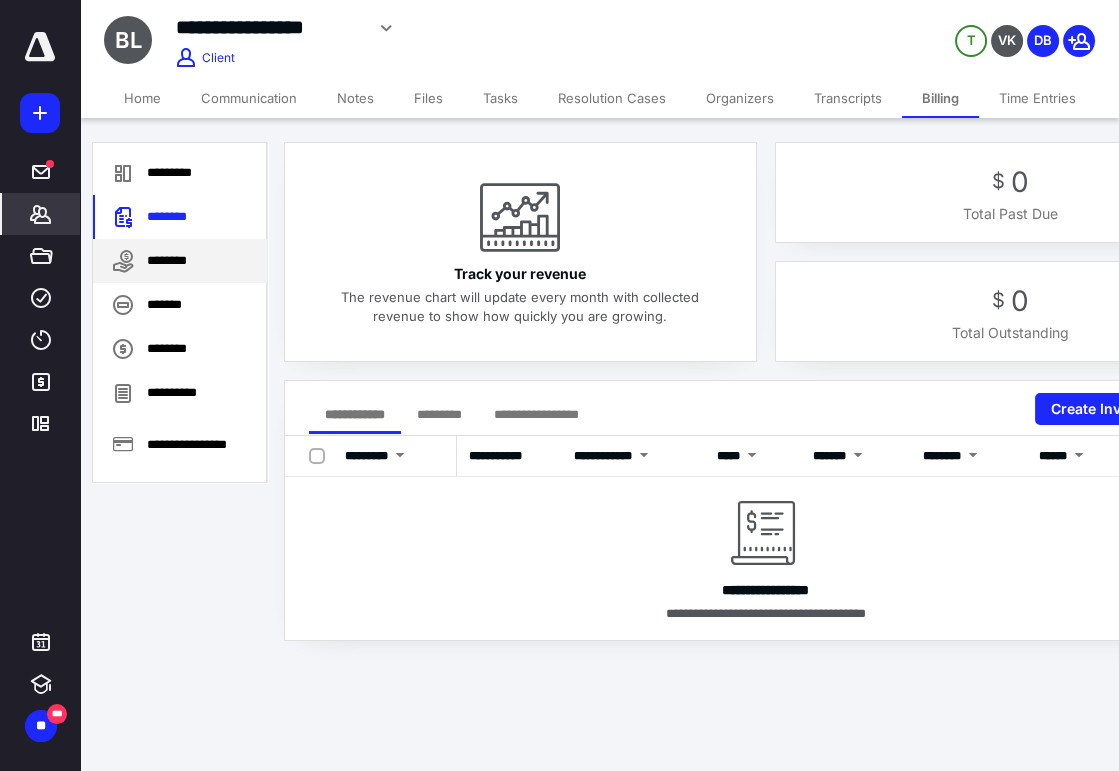 click on "********" at bounding box center (180, 261) 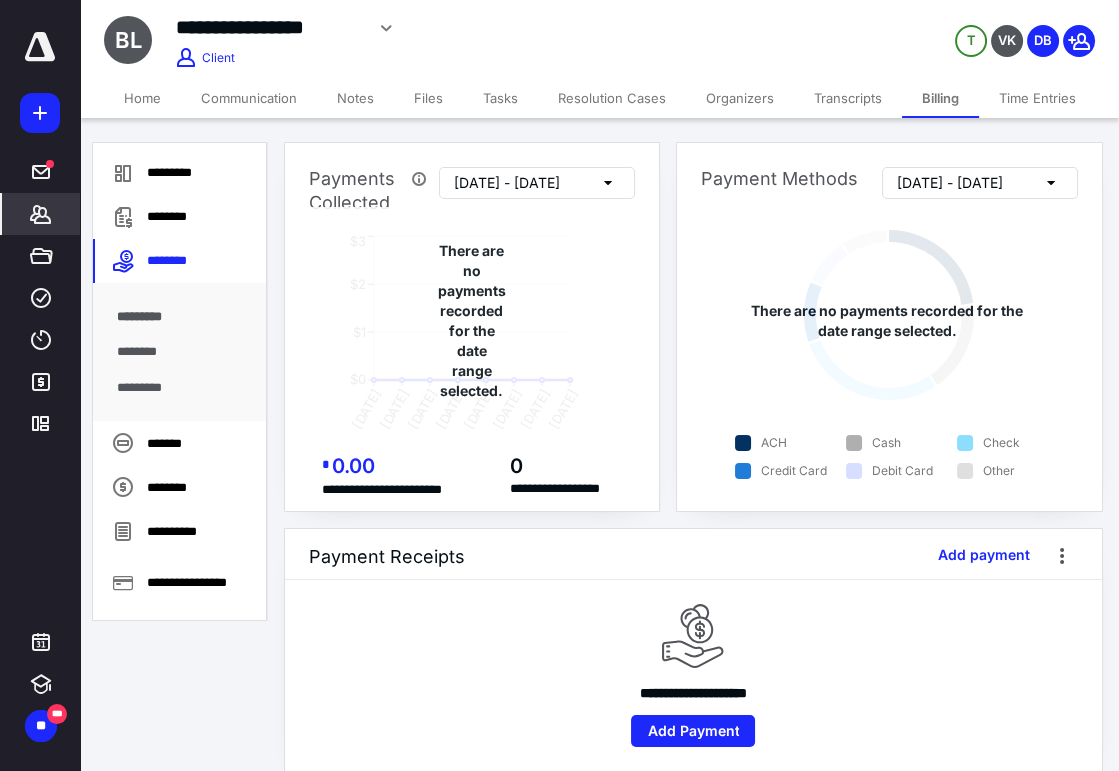 click on "Files" at bounding box center [428, 98] 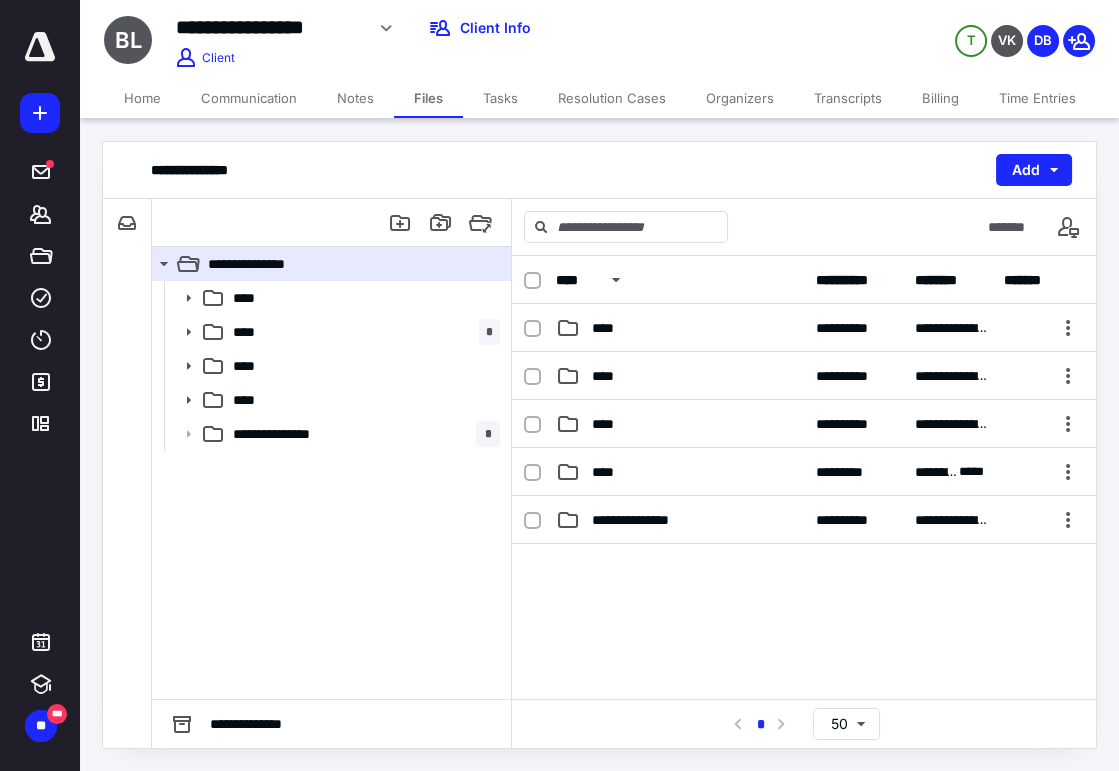 click on "**********" at bounding box center [40, 385] 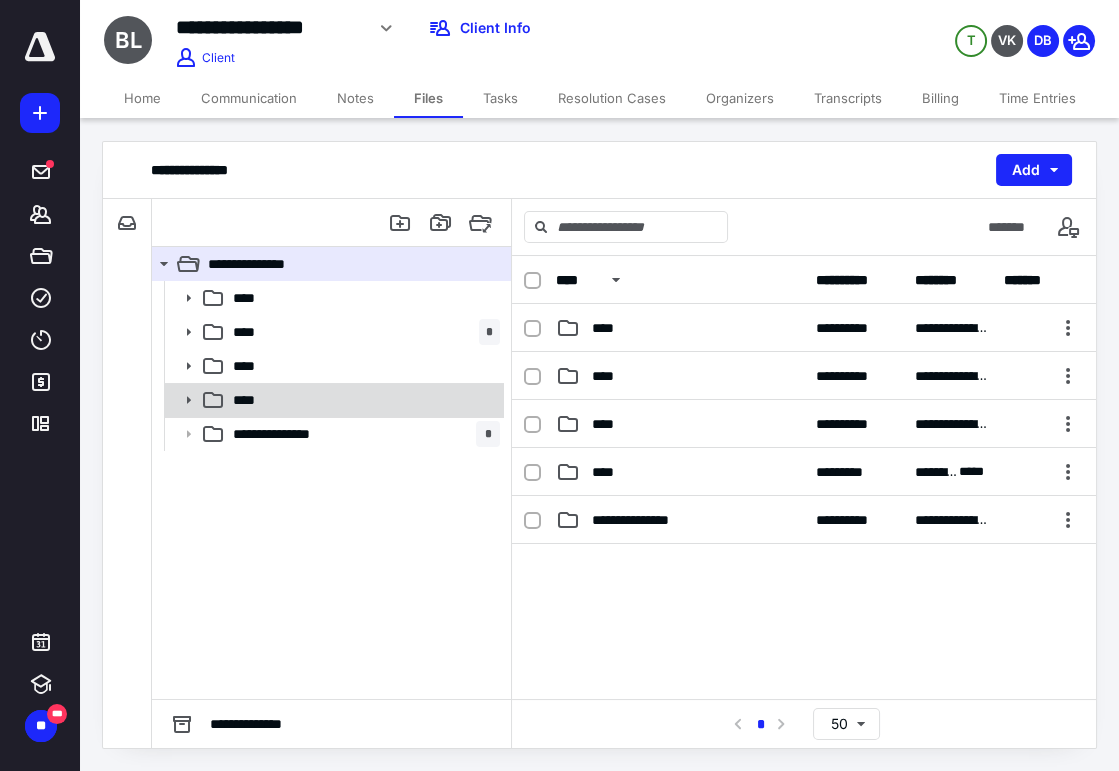 click 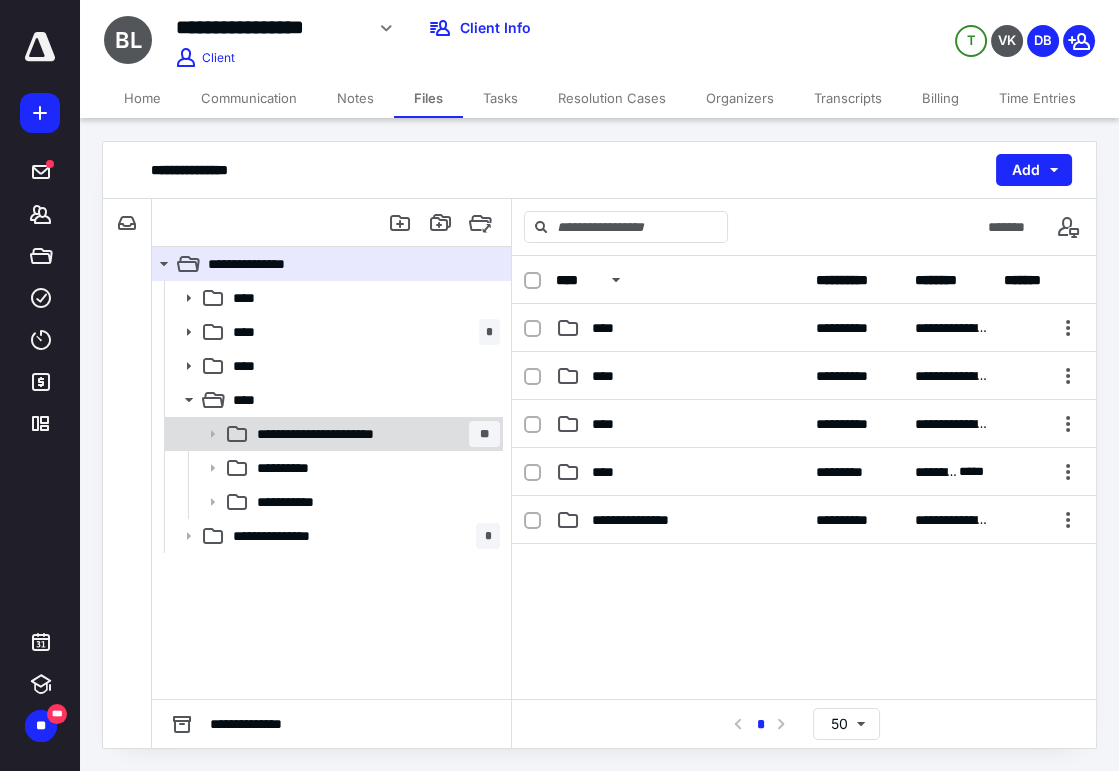 click on "**********" at bounding box center (341, 434) 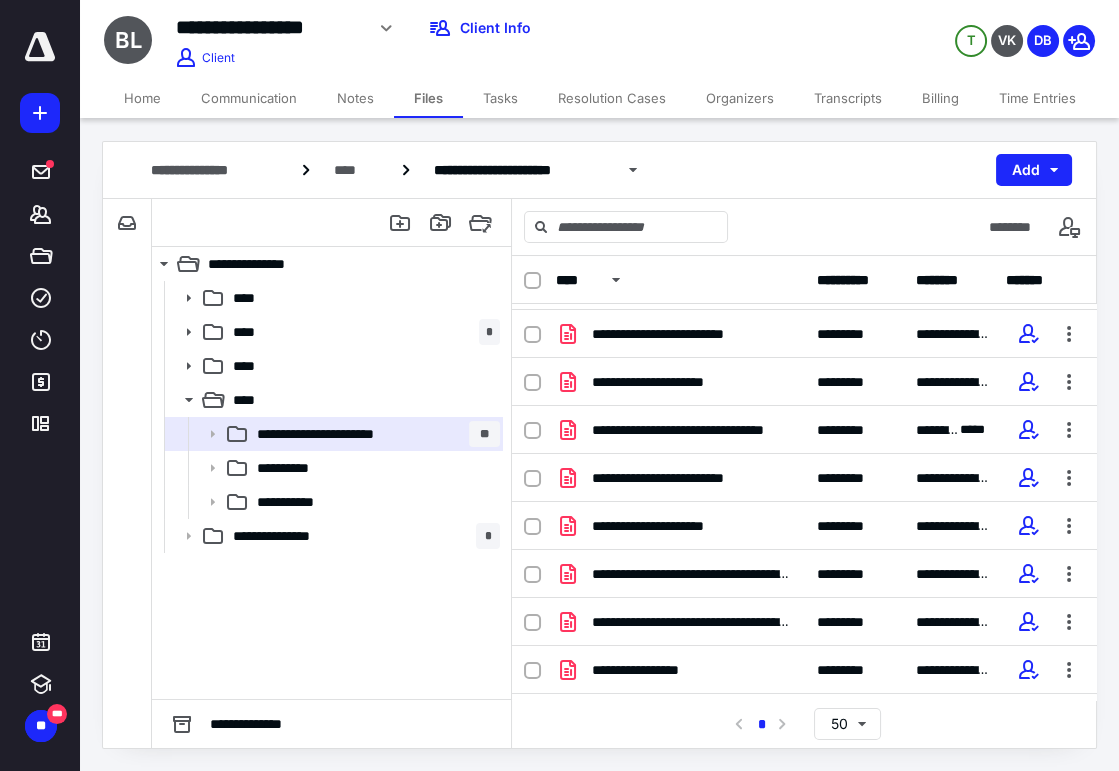 scroll, scrollTop: 553, scrollLeft: 0, axis: vertical 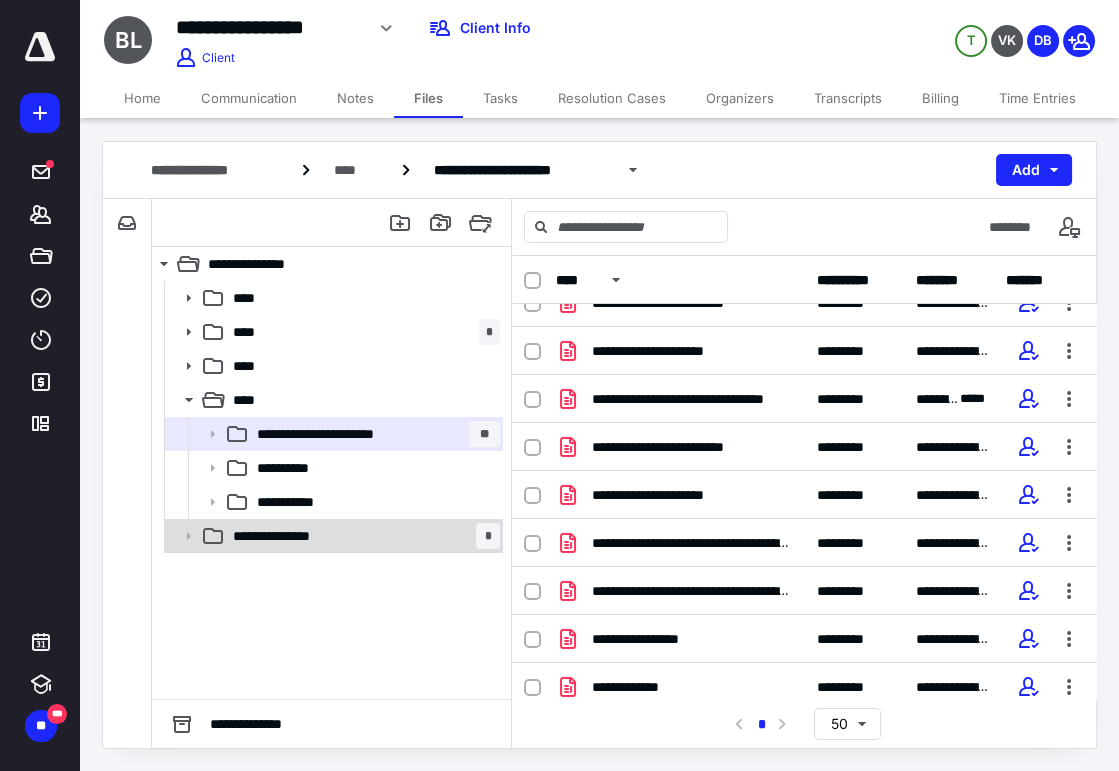 click on "**********" at bounding box center [362, 536] 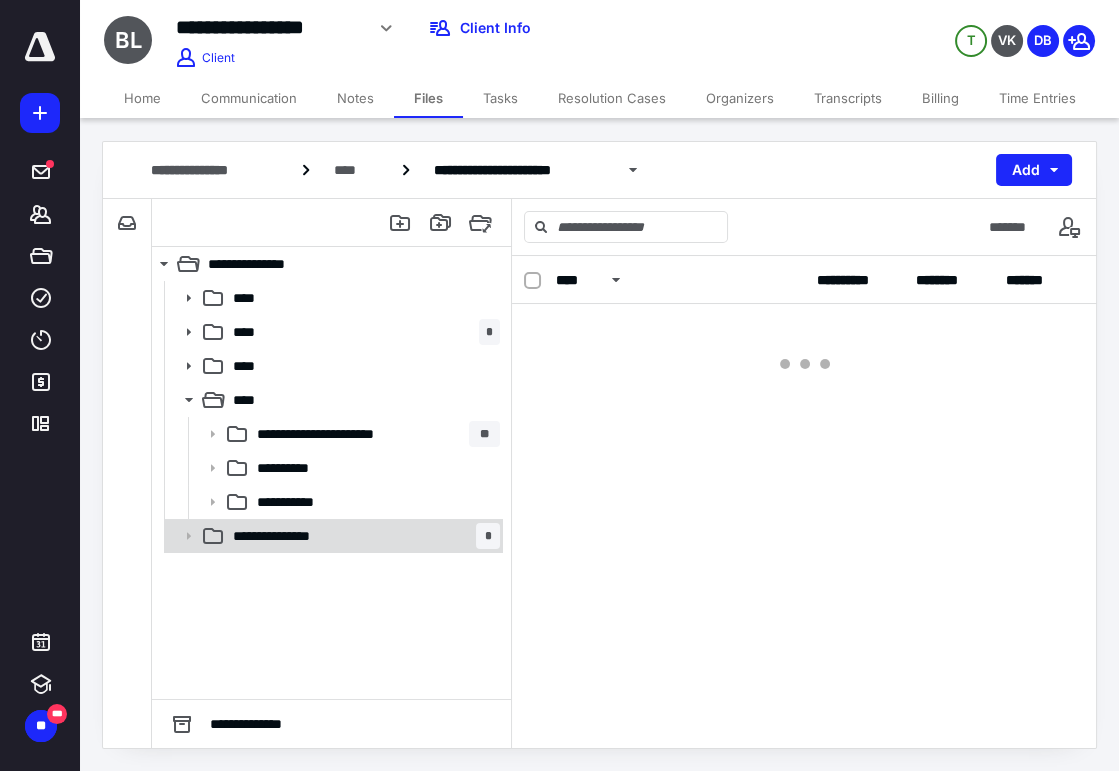 scroll, scrollTop: 0, scrollLeft: 0, axis: both 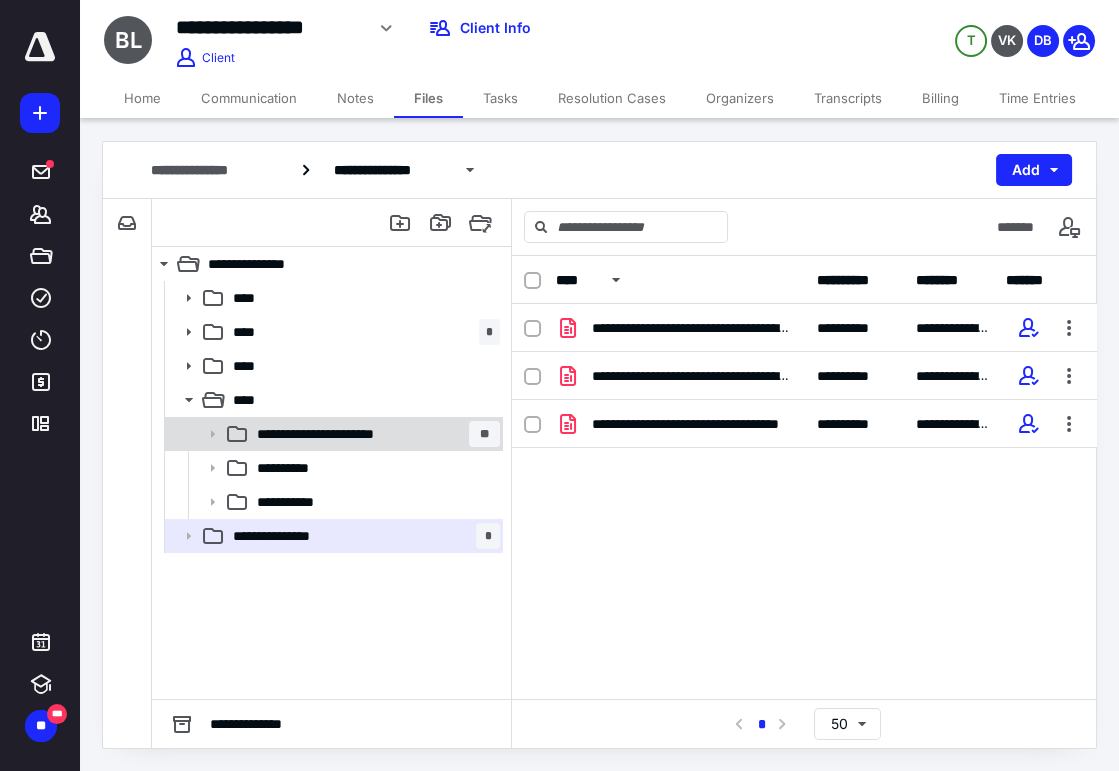 click on "**********" at bounding box center (341, 434) 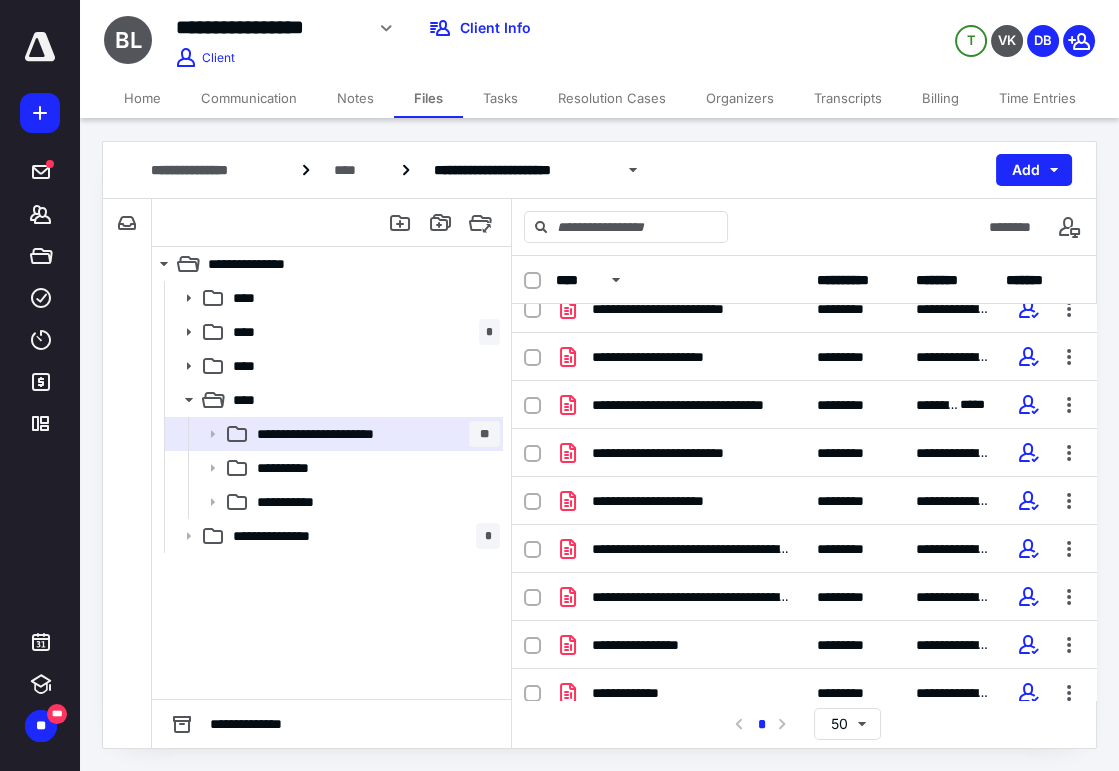 scroll, scrollTop: 553, scrollLeft: 0, axis: vertical 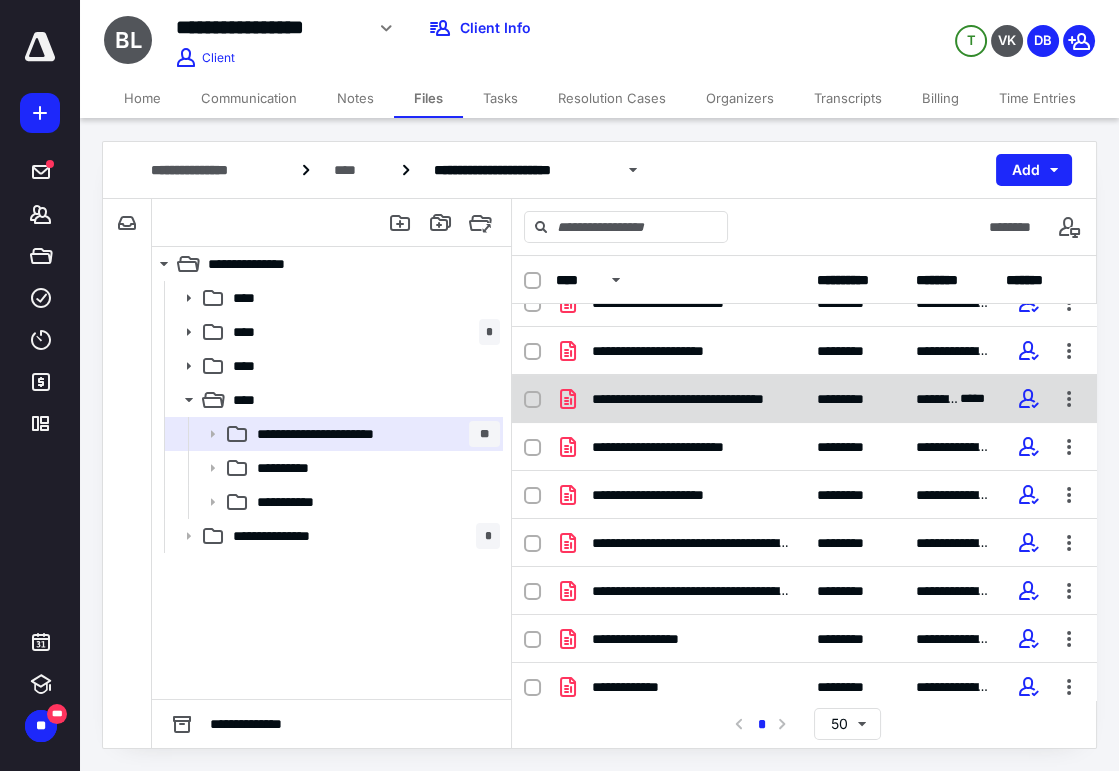 click on "**********" at bounding box center (692, 399) 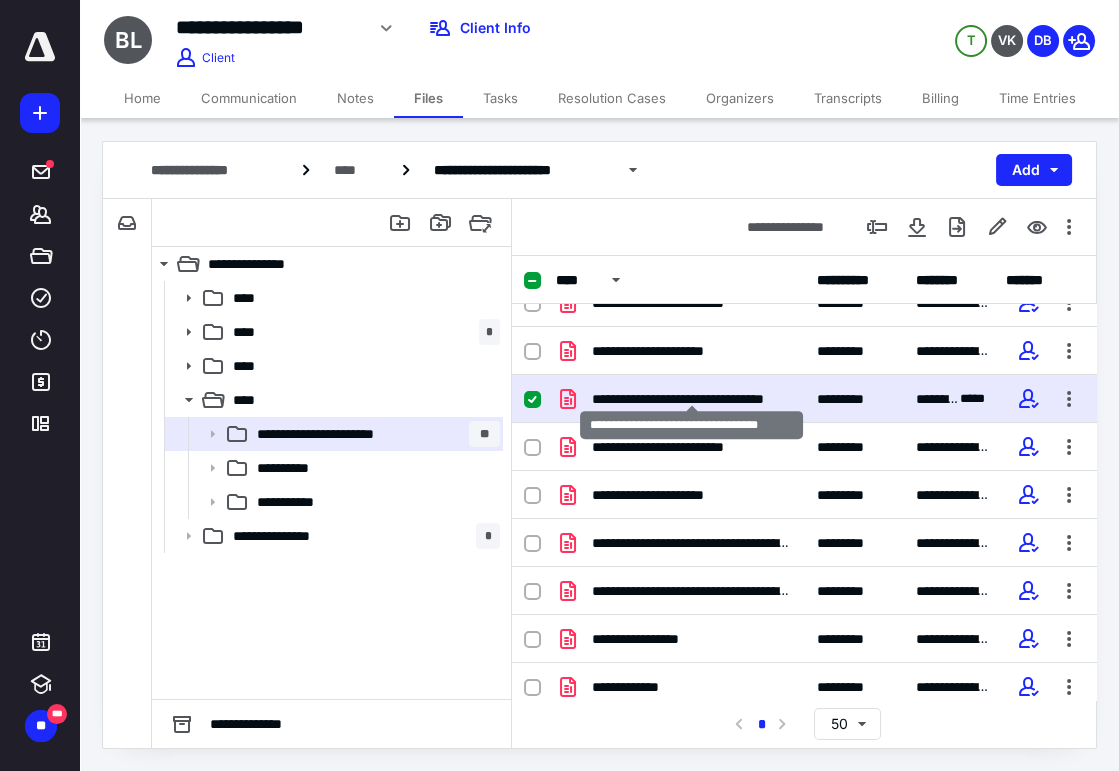click on "**********" at bounding box center (692, 399) 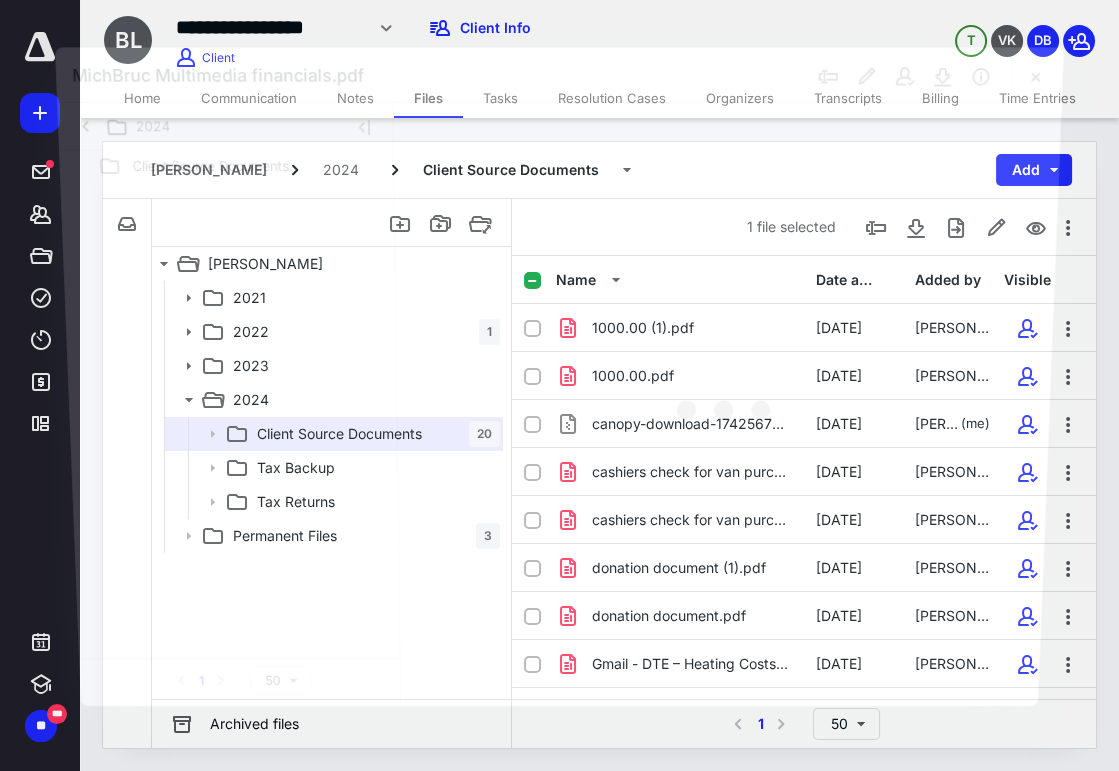 scroll, scrollTop: 553, scrollLeft: 0, axis: vertical 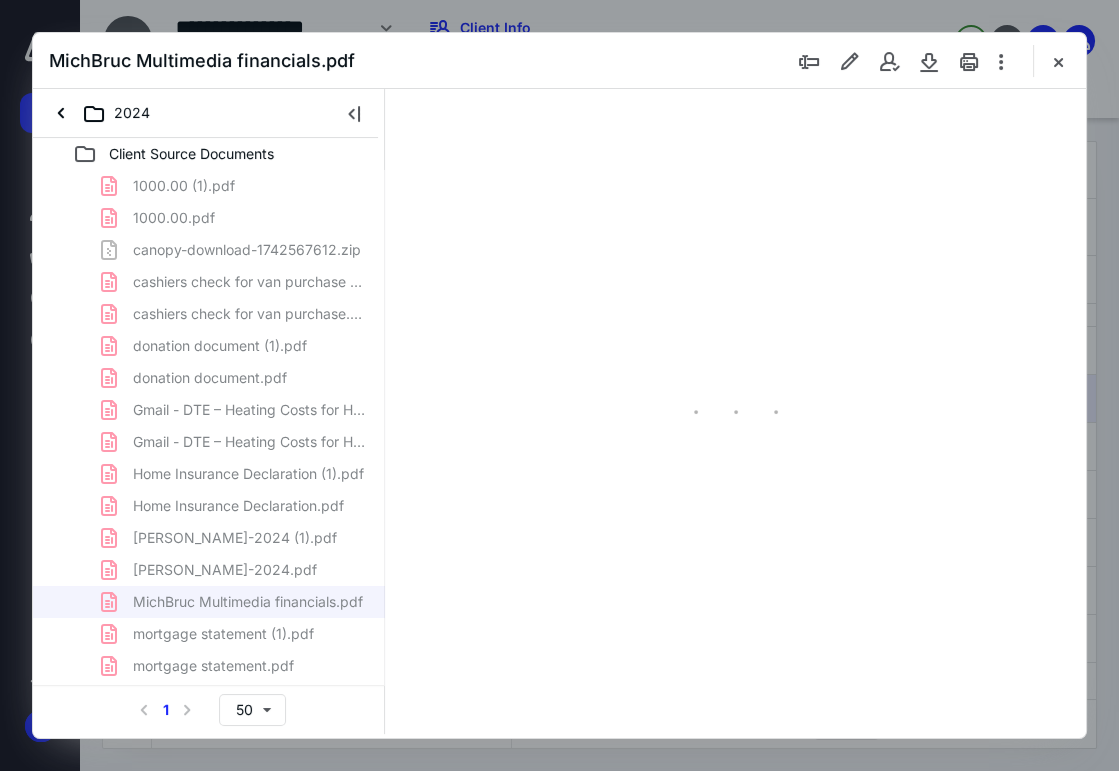 type on "112" 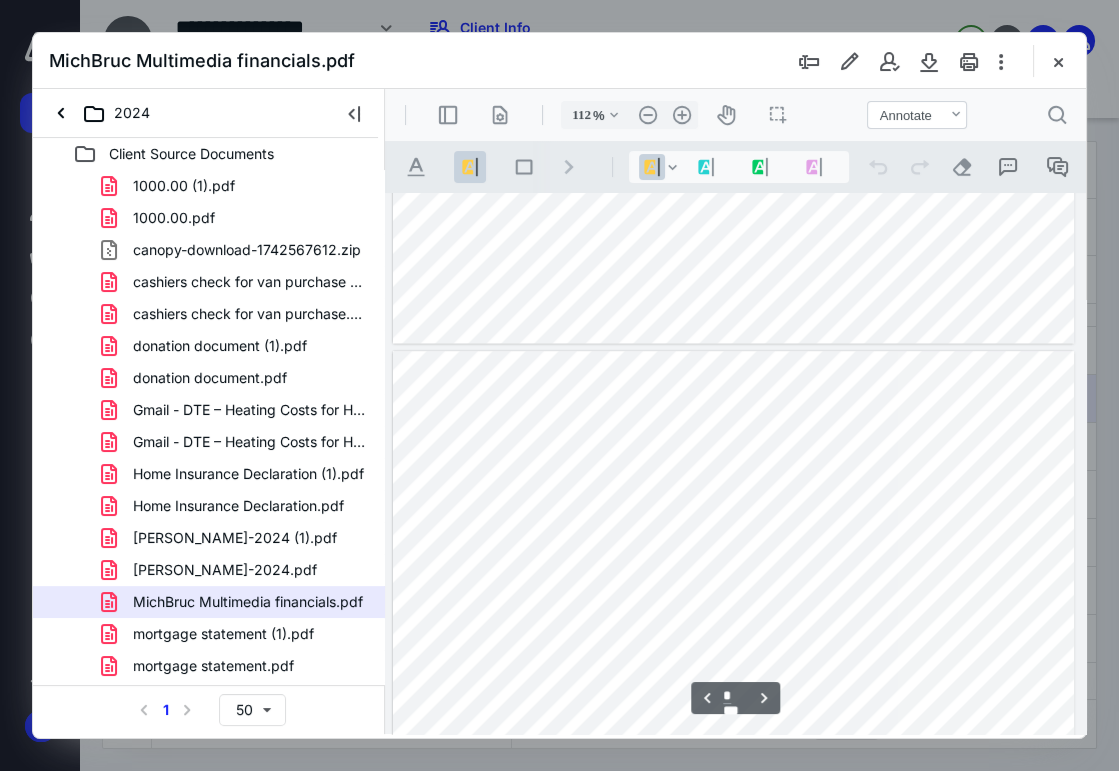 scroll, scrollTop: 3410, scrollLeft: 0, axis: vertical 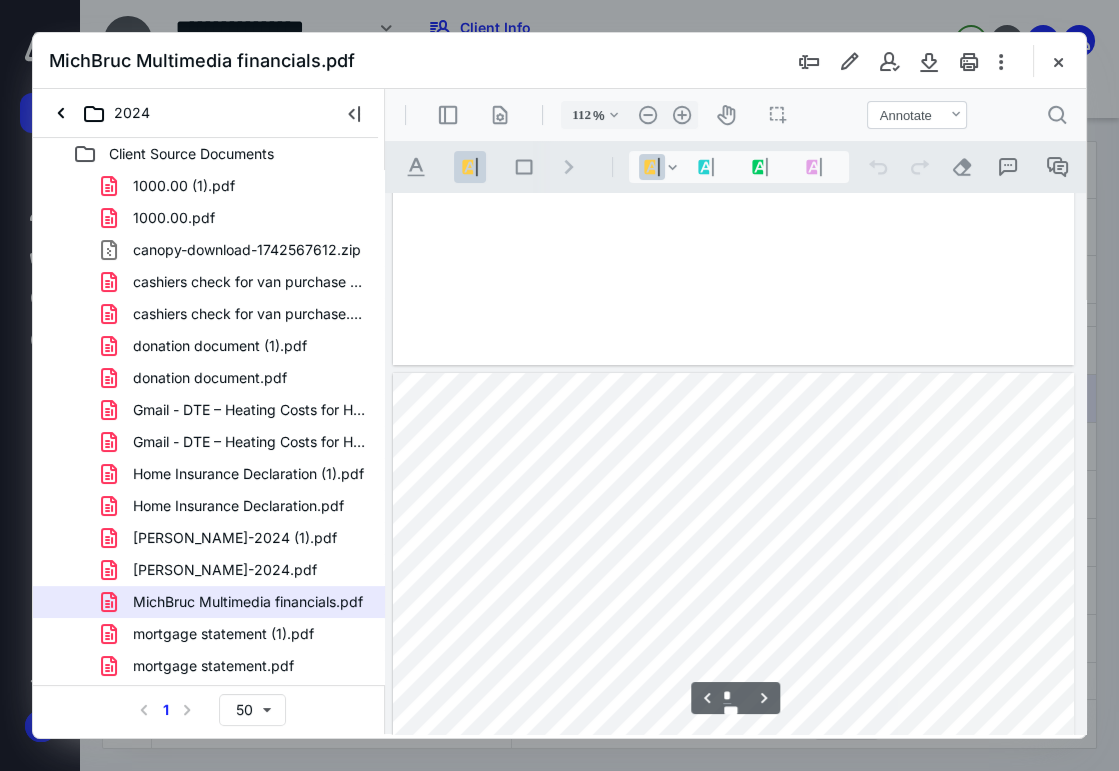 type on "*" 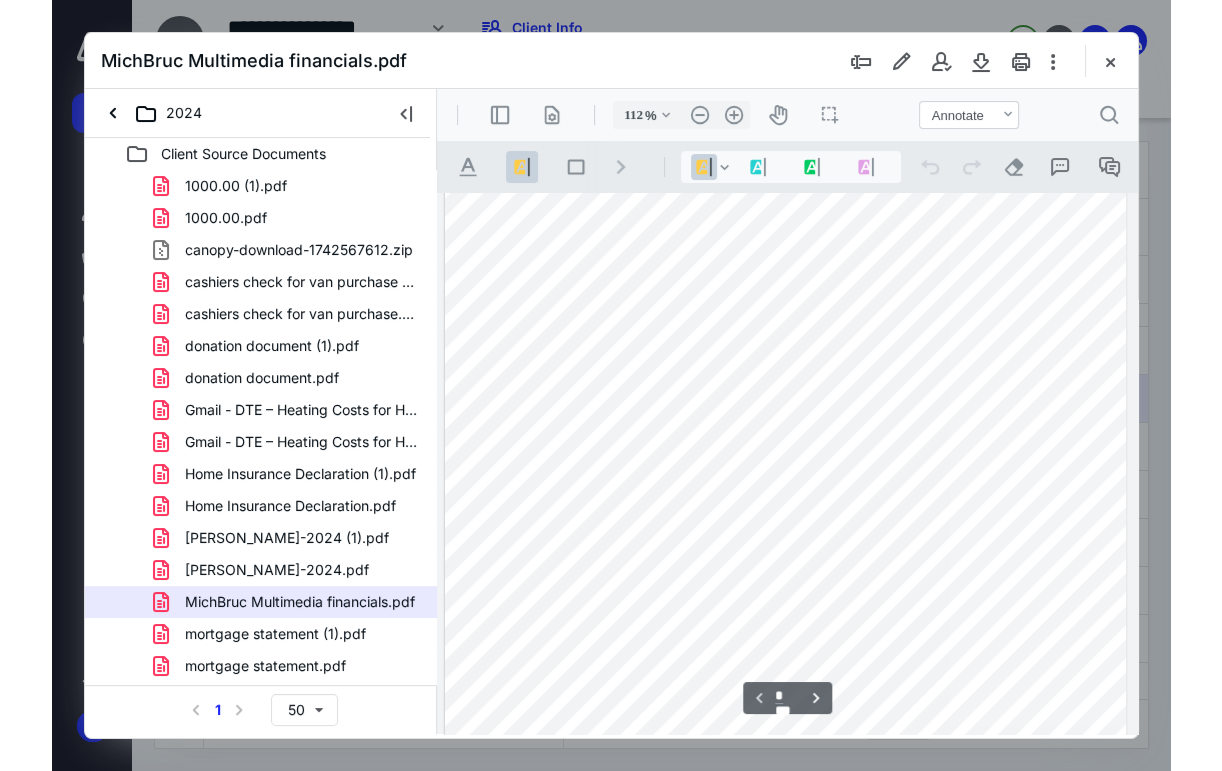 scroll, scrollTop: 0, scrollLeft: 0, axis: both 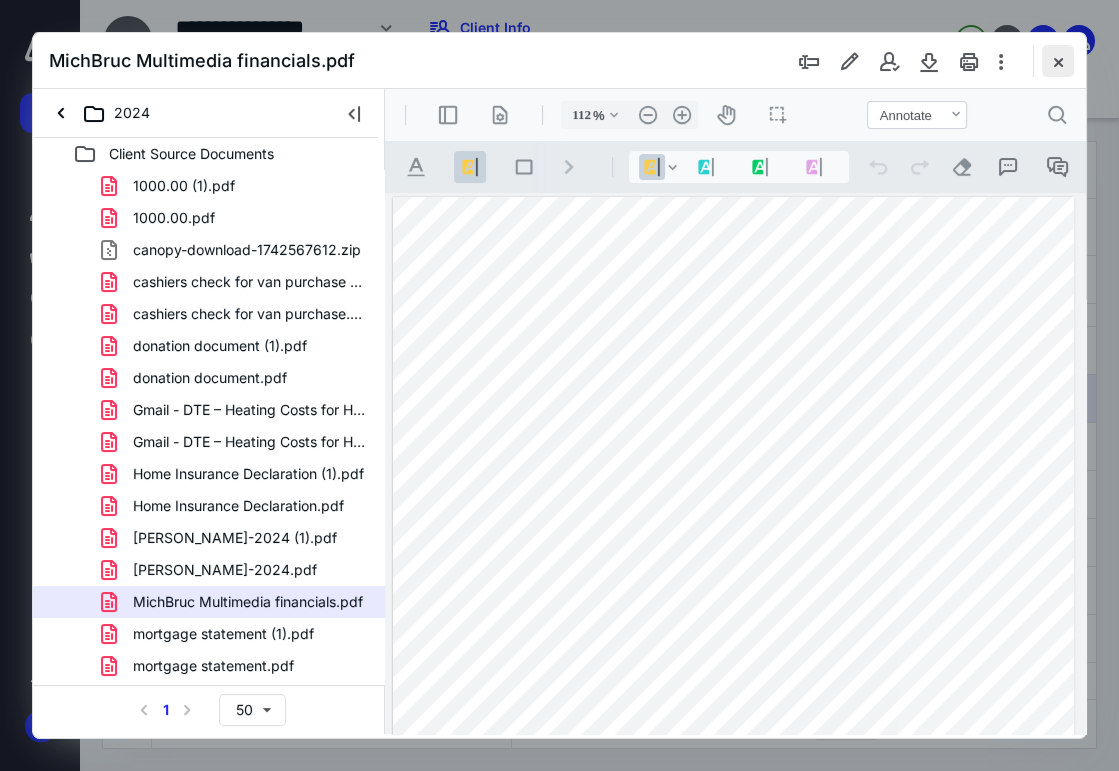 click at bounding box center (1058, 61) 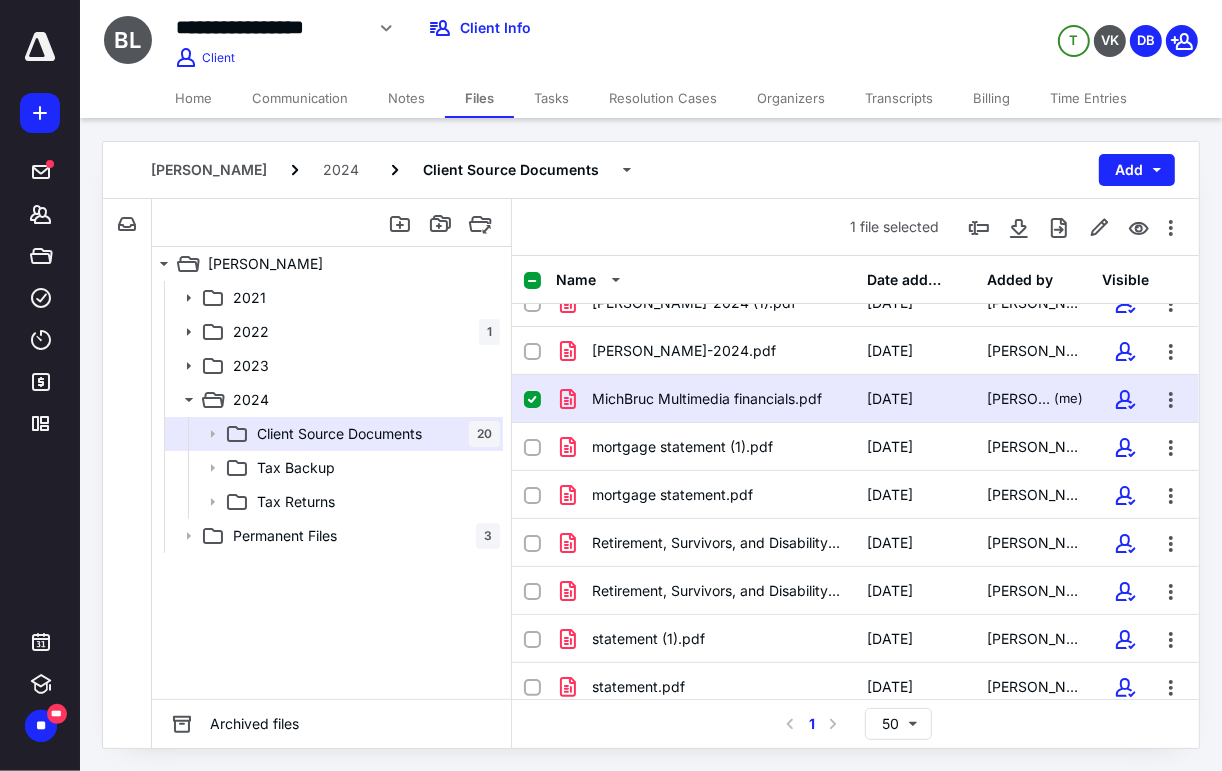 click on "Notes" at bounding box center (406, 98) 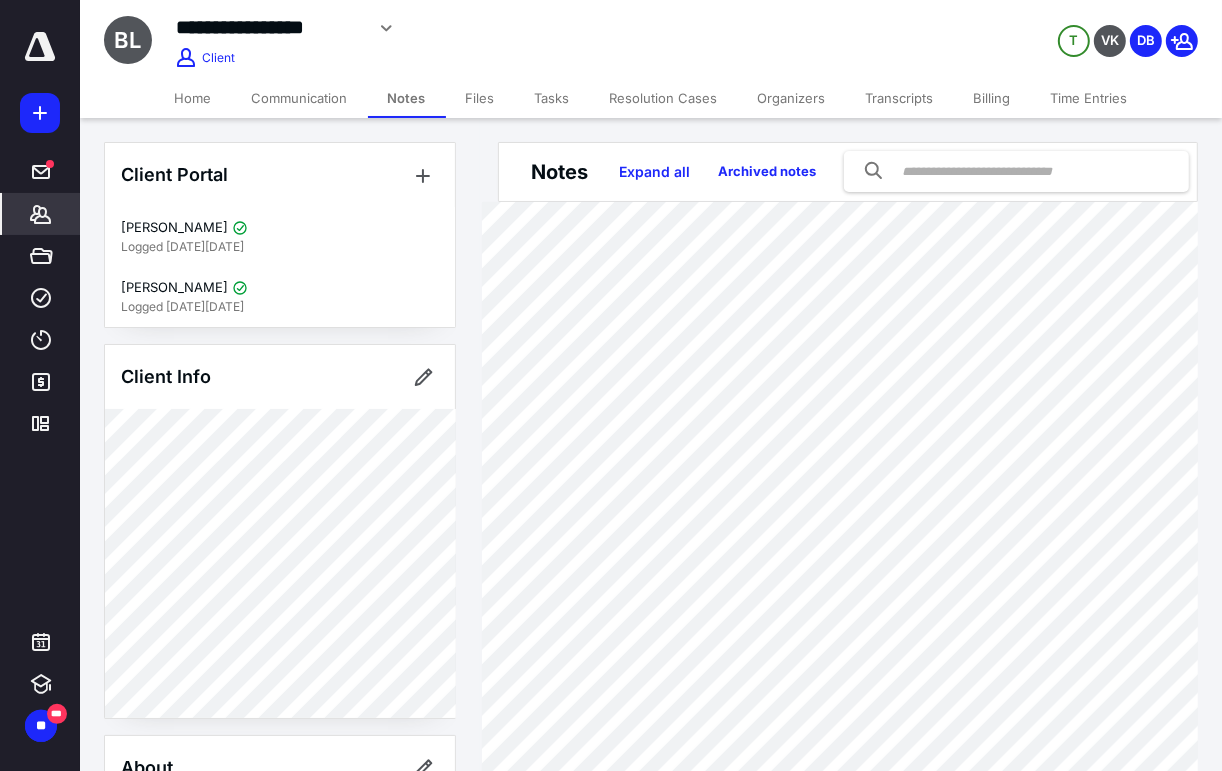 click on "Files" at bounding box center (480, 98) 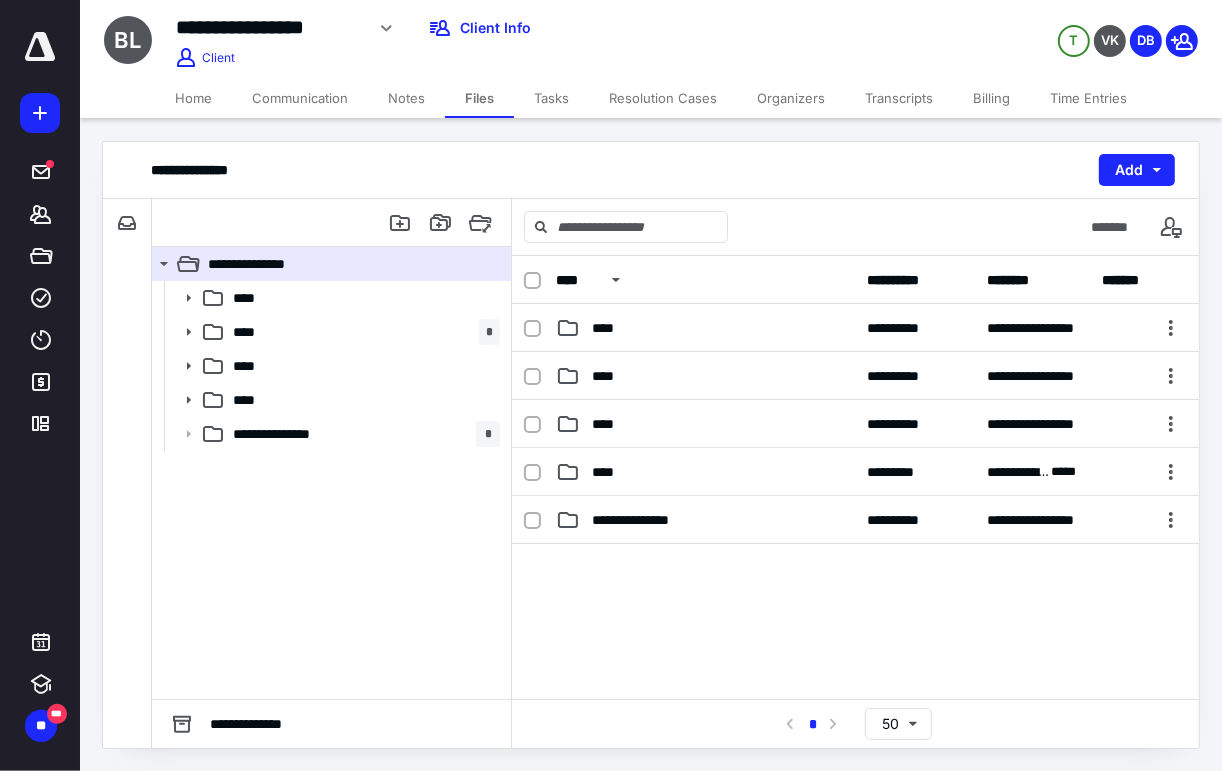 click on "Home" at bounding box center (193, 98) 